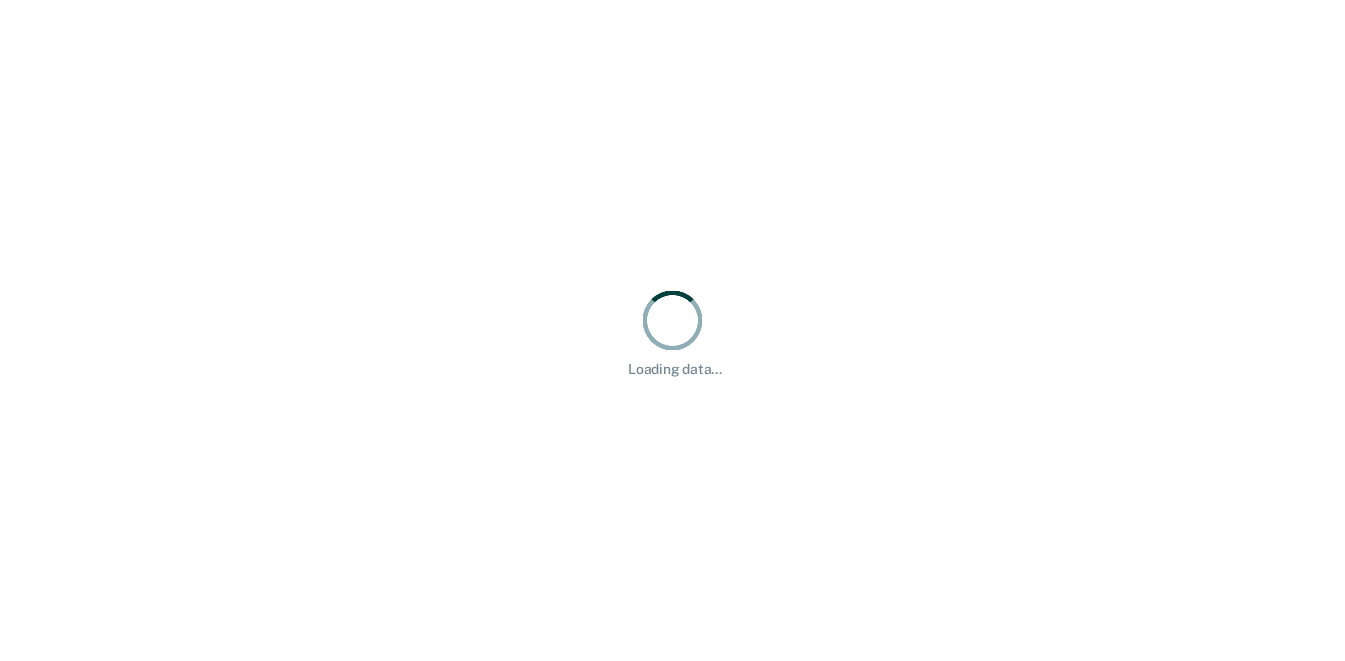 scroll, scrollTop: 0, scrollLeft: 0, axis: both 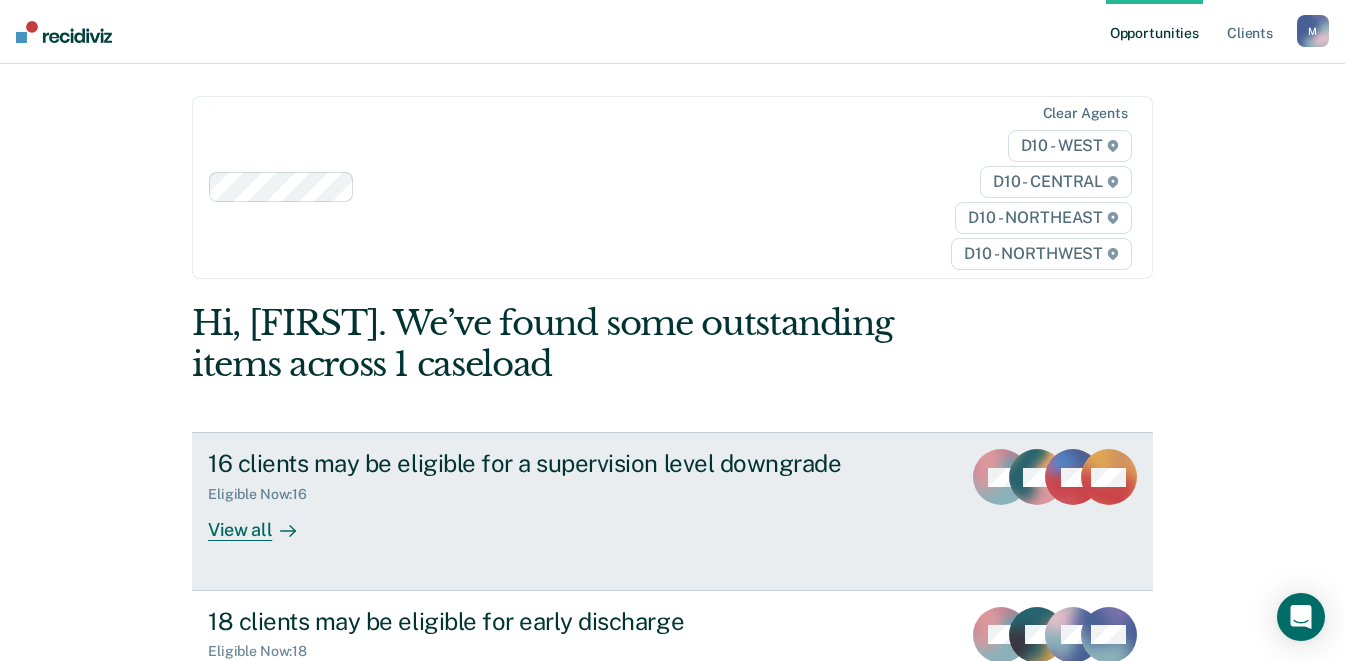 click on "View all" at bounding box center (264, 522) 